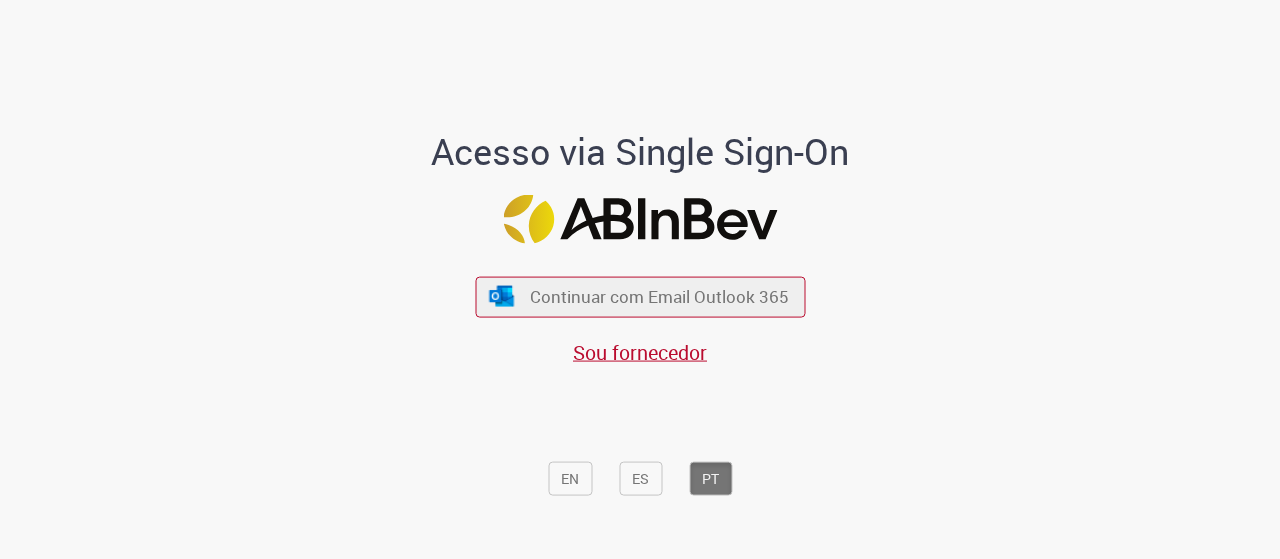 scroll, scrollTop: 0, scrollLeft: 0, axis: both 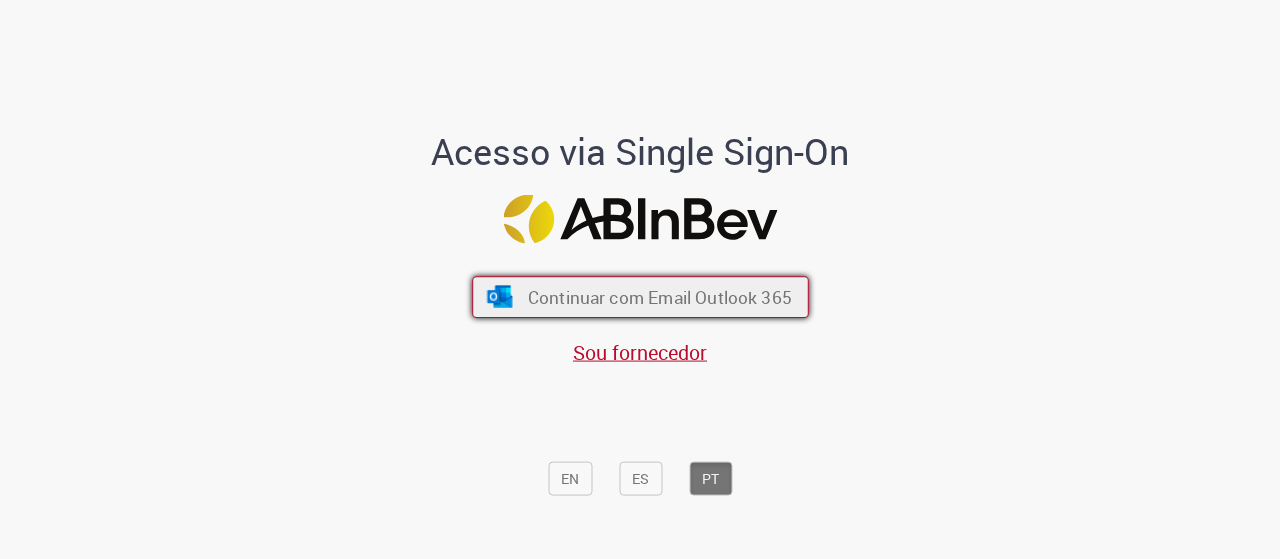 click on "Continuar com Email Outlook 365" at bounding box center [659, 296] 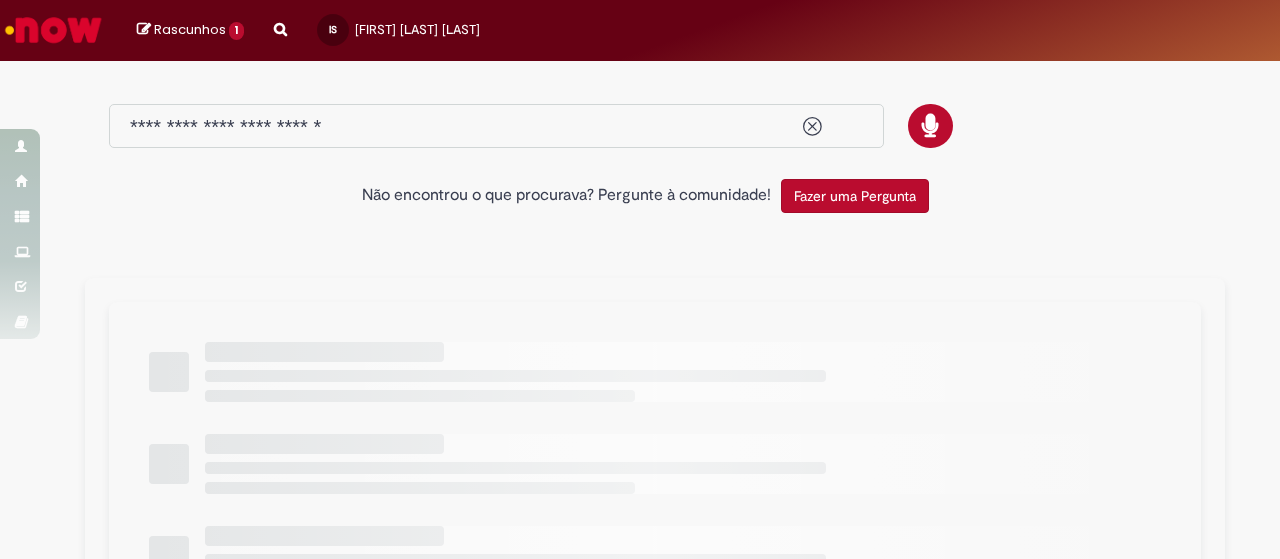 scroll, scrollTop: 0, scrollLeft: 0, axis: both 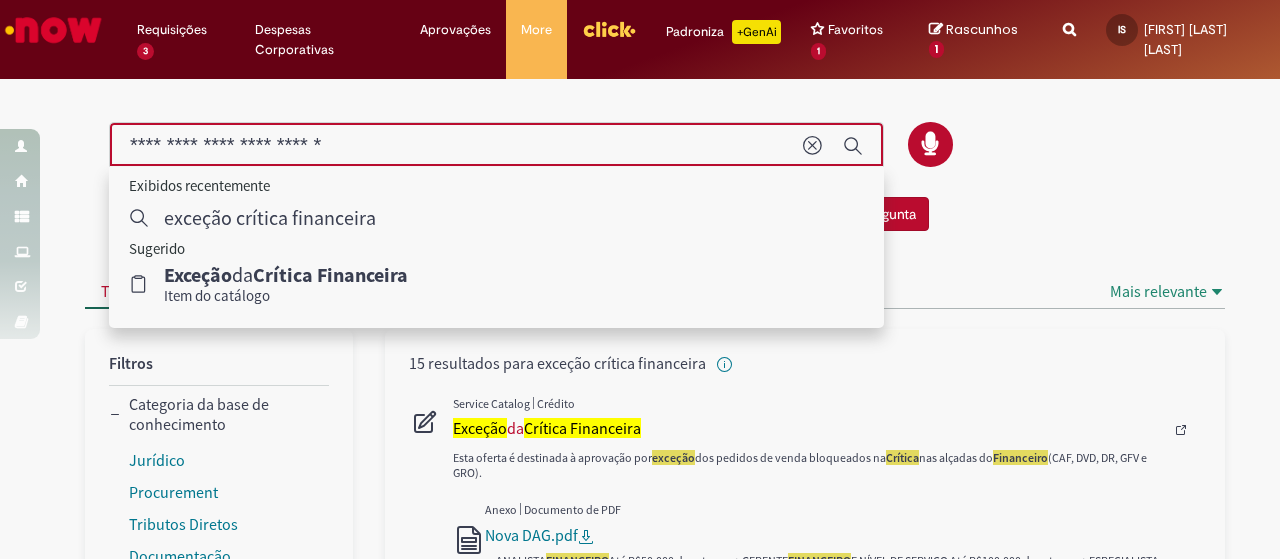 drag, startPoint x: 398, startPoint y: 139, endPoint x: 0, endPoint y: 127, distance: 398.18088 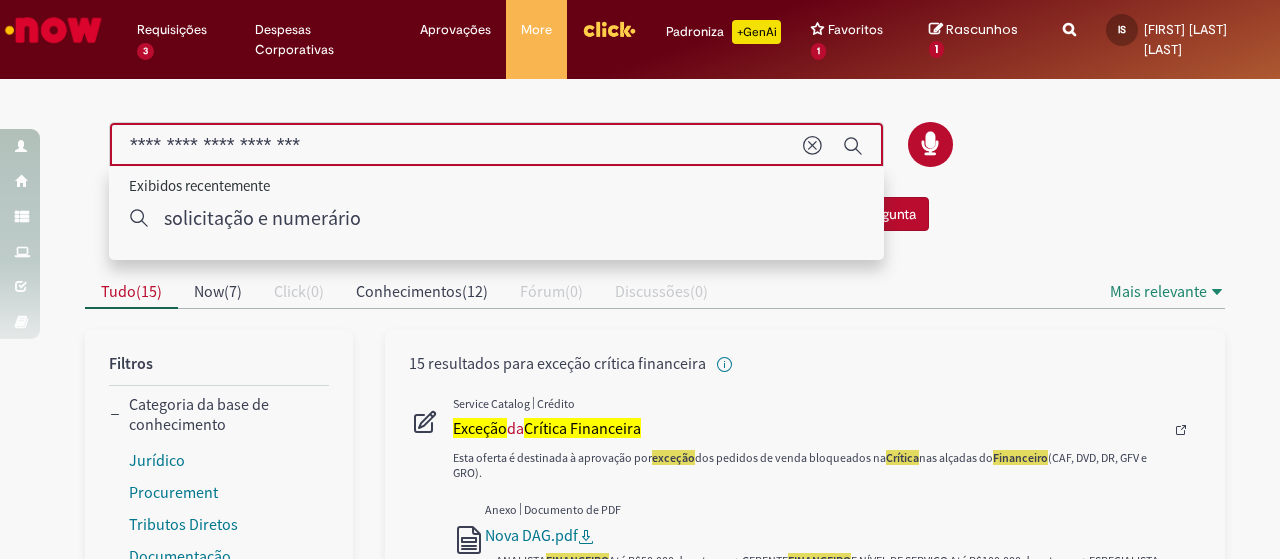 type on "**********" 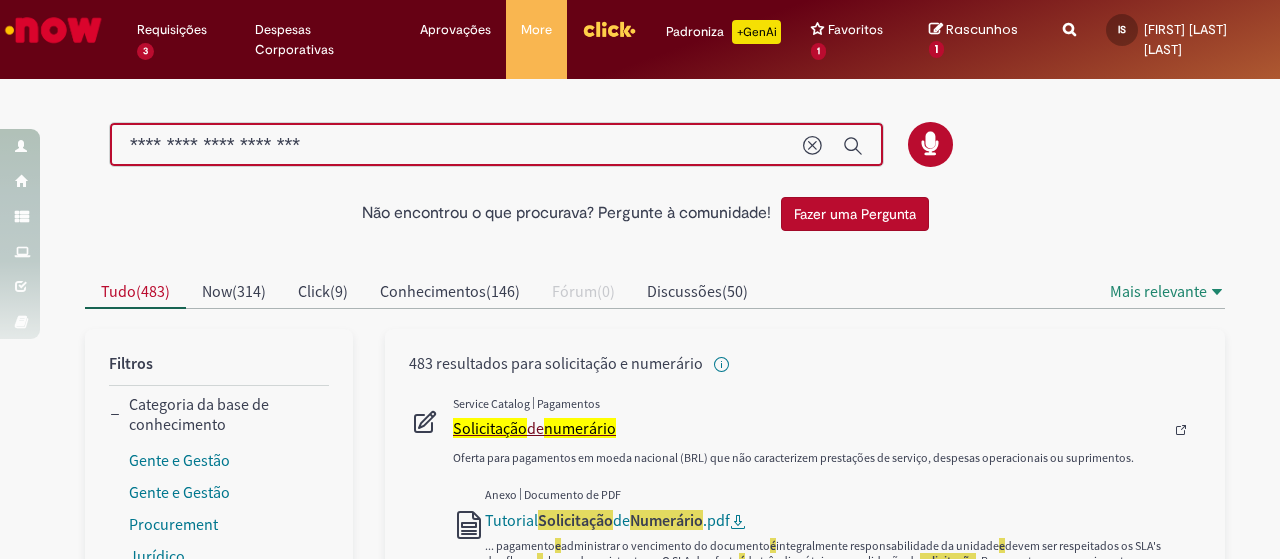 click on "Solicitação" at bounding box center [490, 428] 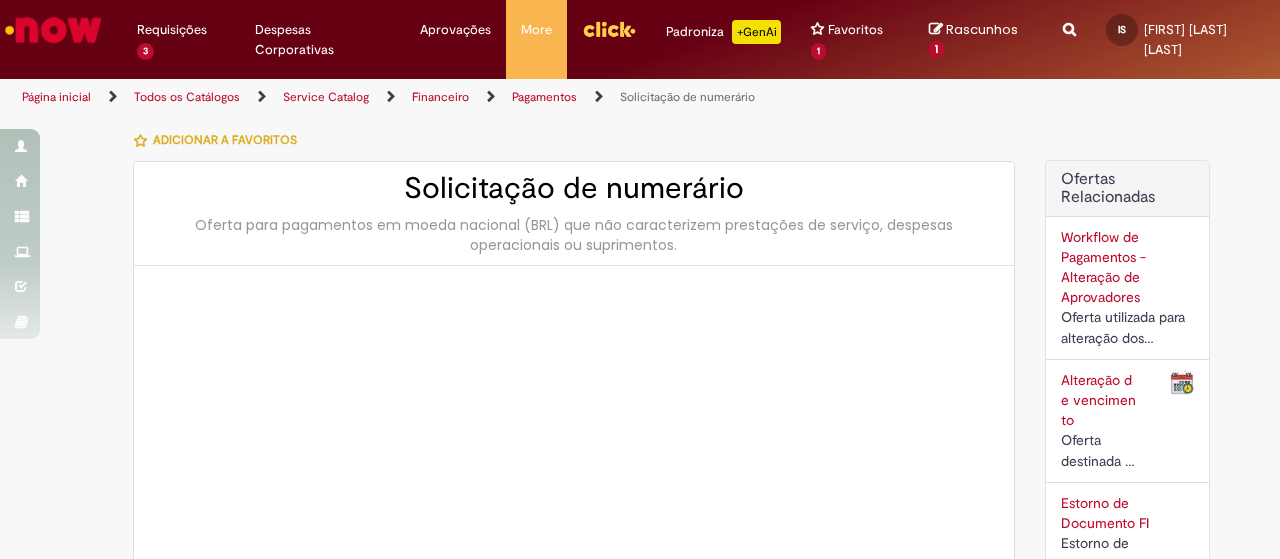 type on "********" 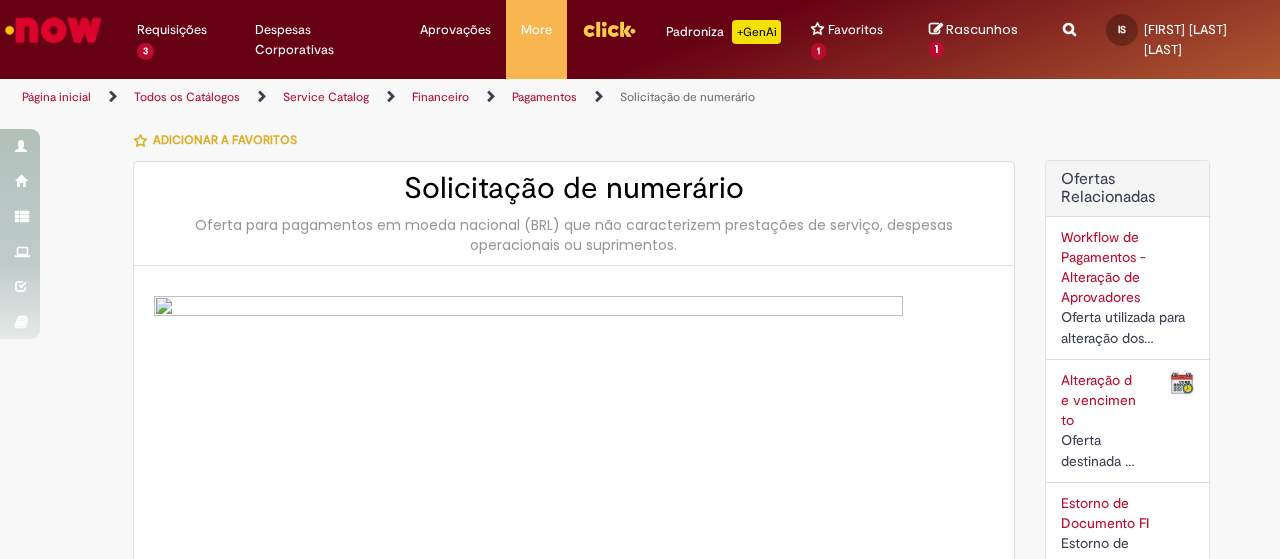 type on "**********" 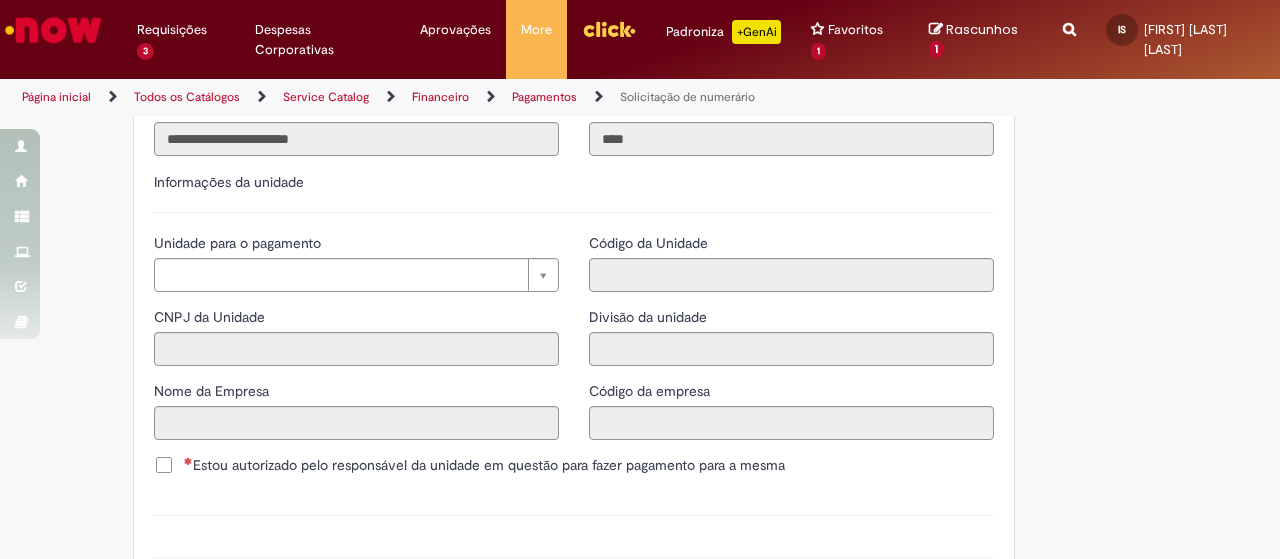 scroll, scrollTop: 2025, scrollLeft: 0, axis: vertical 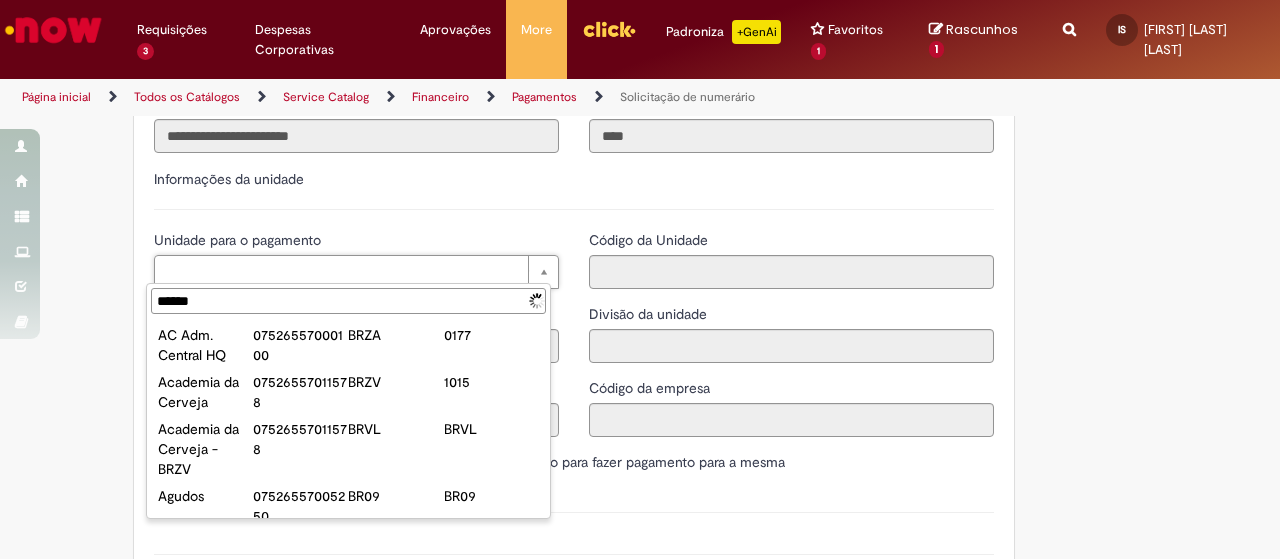 type on "*******" 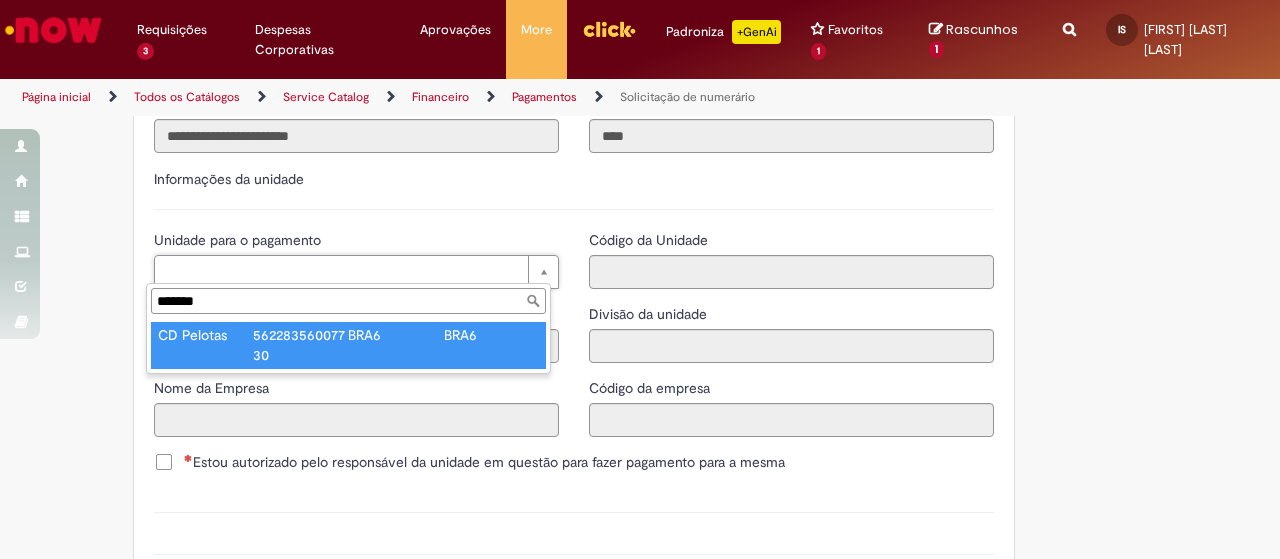 type on "**********" 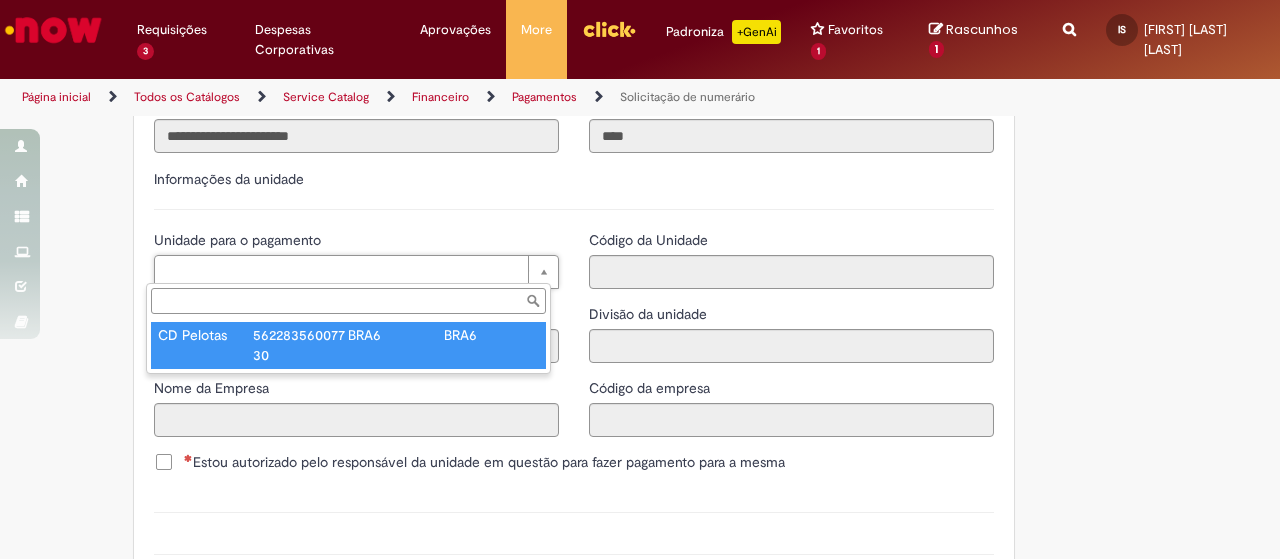 type on "**********" 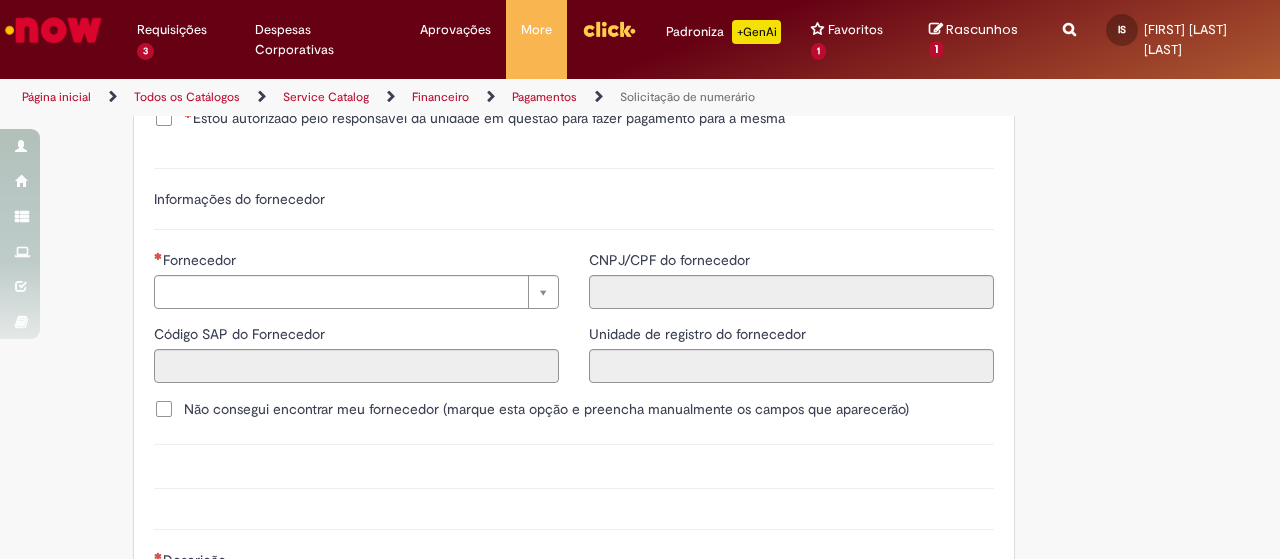 scroll, scrollTop: 2564, scrollLeft: 0, axis: vertical 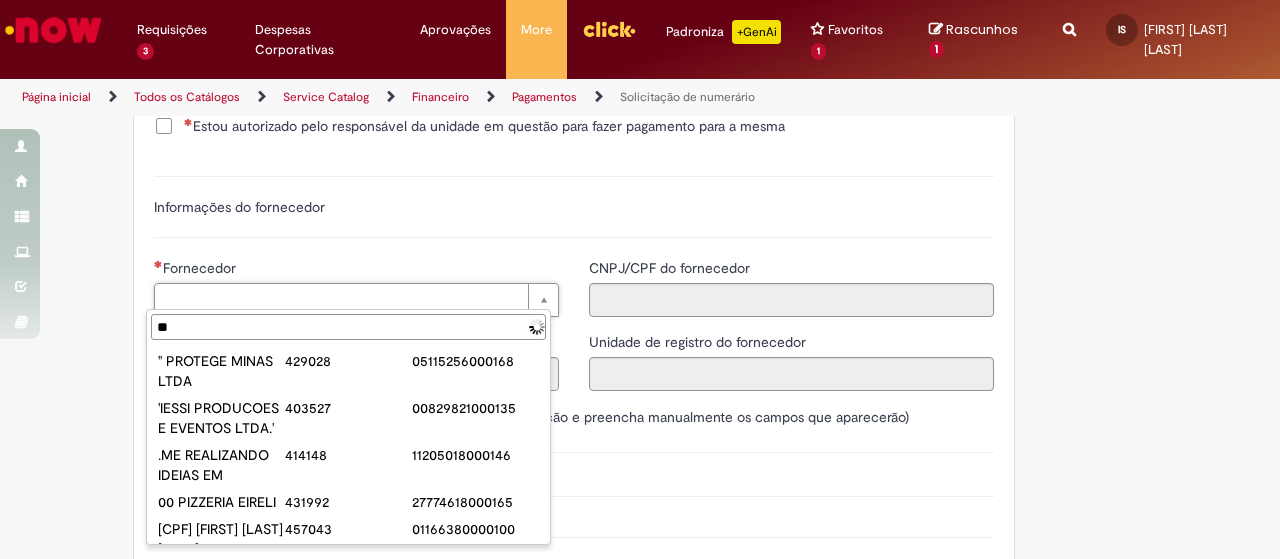 type on "*" 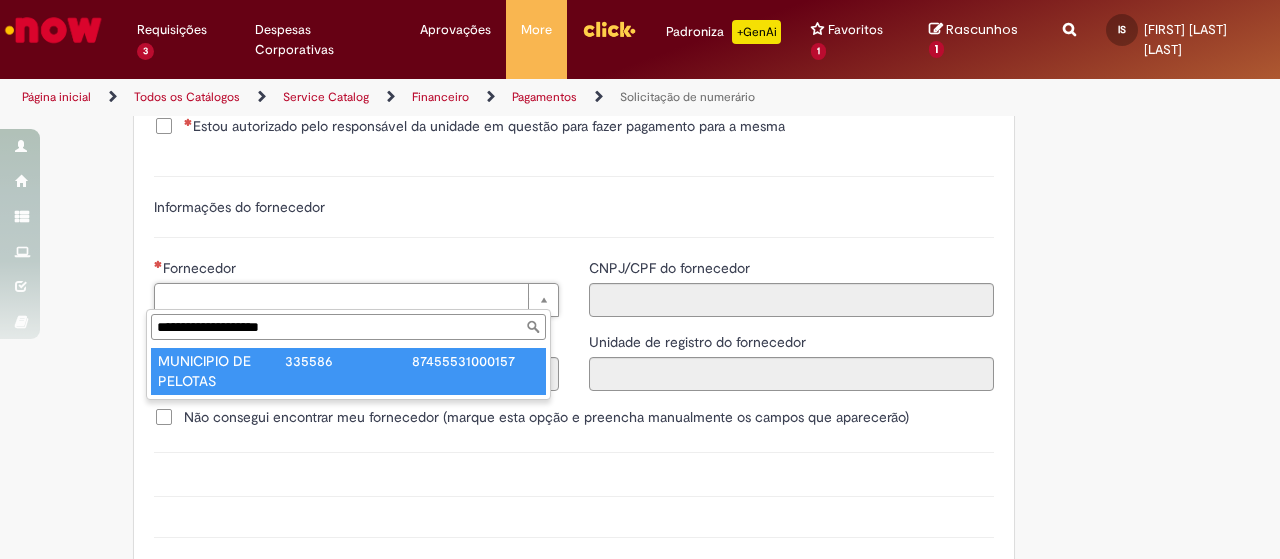 type on "**********" 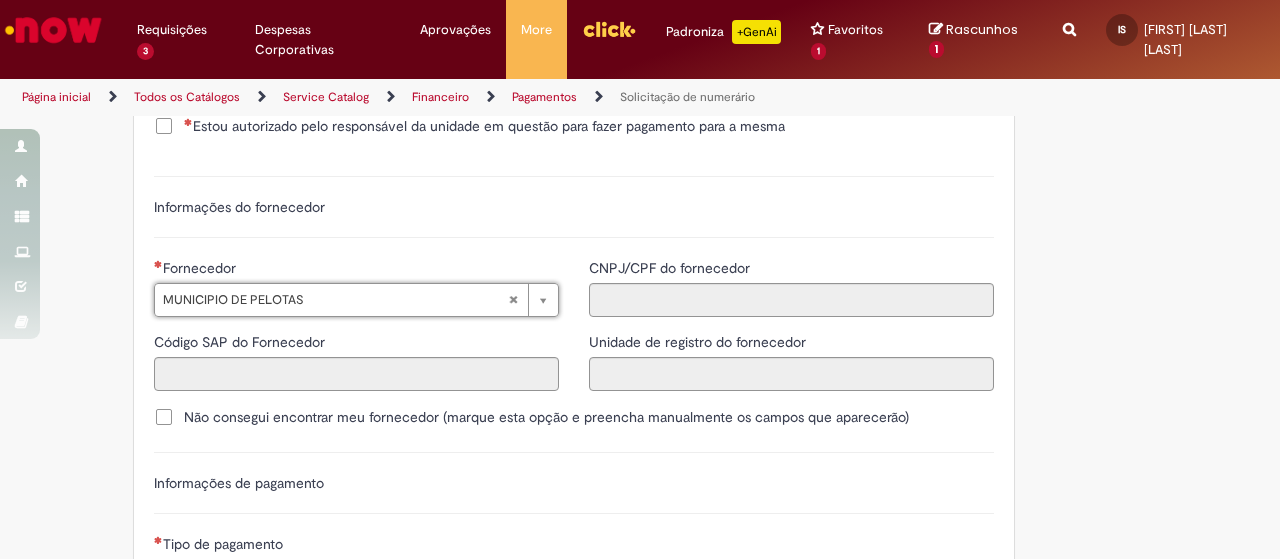 type on "**********" 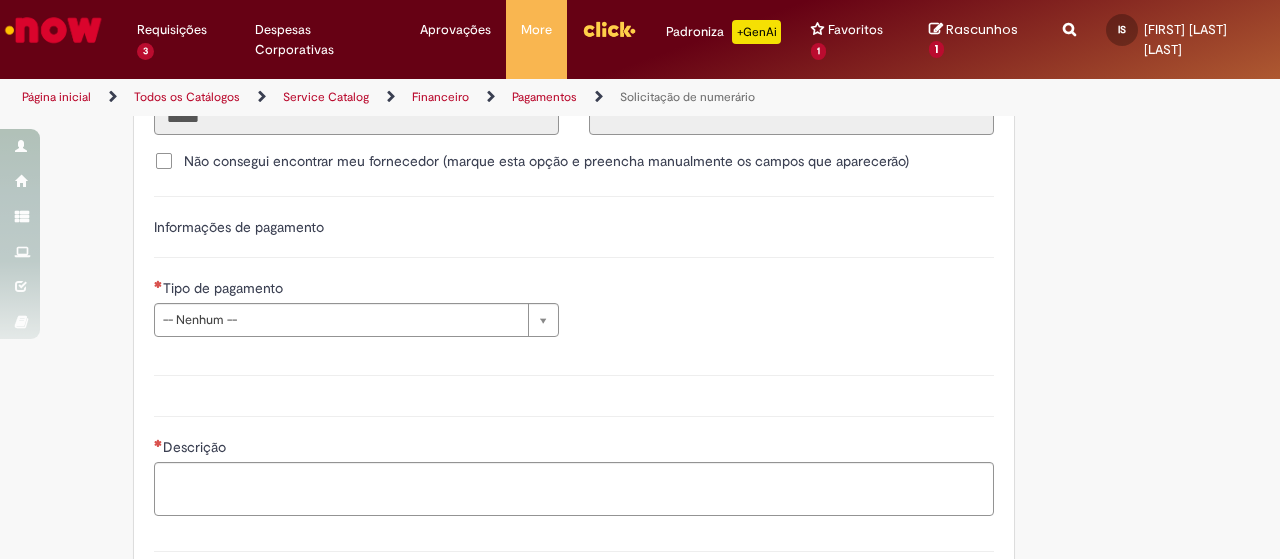scroll, scrollTop: 2820, scrollLeft: 0, axis: vertical 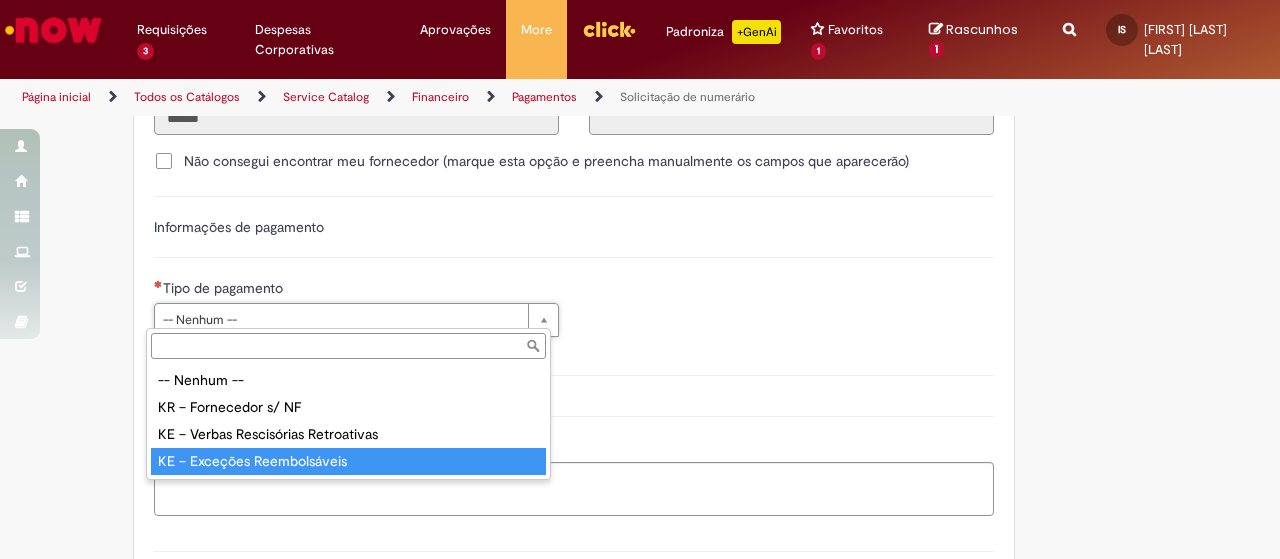 type on "**********" 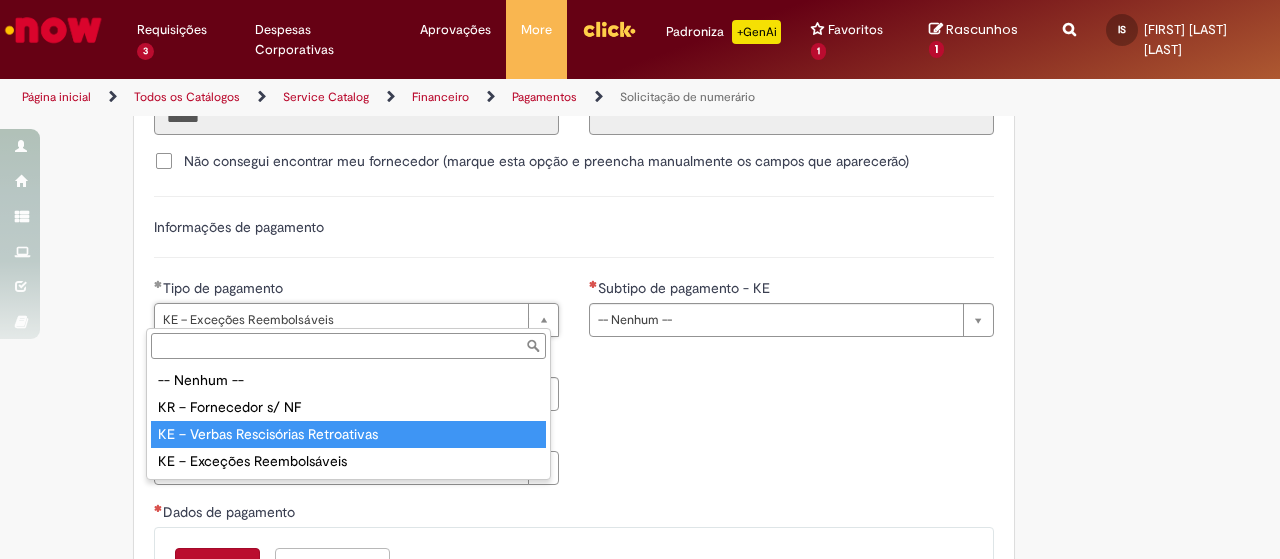 type on "**********" 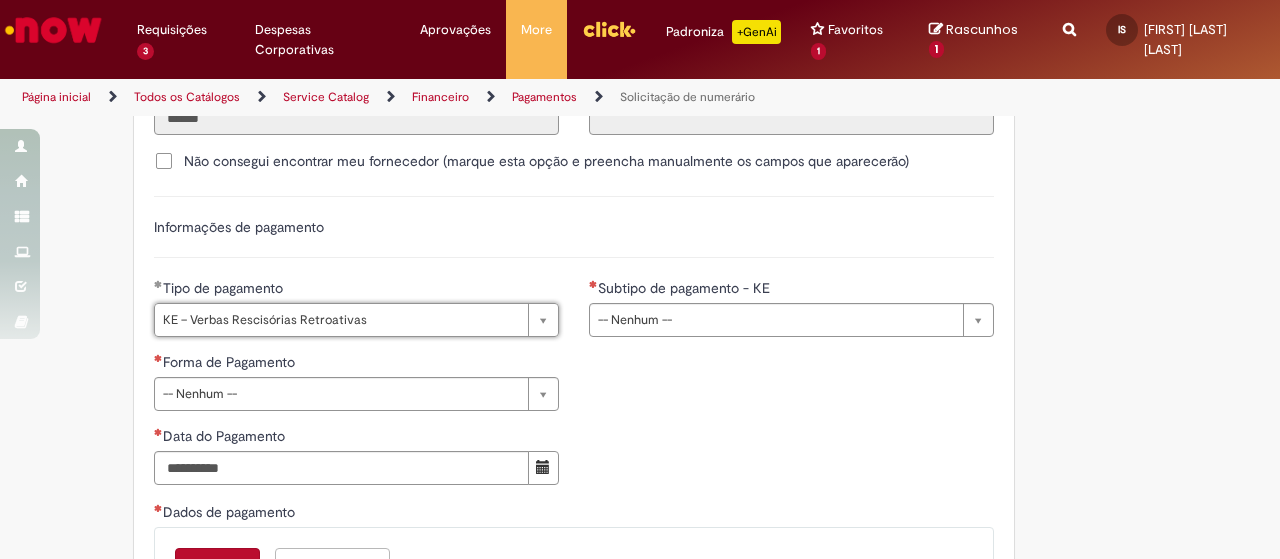 scroll, scrollTop: 0, scrollLeft: 190, axis: horizontal 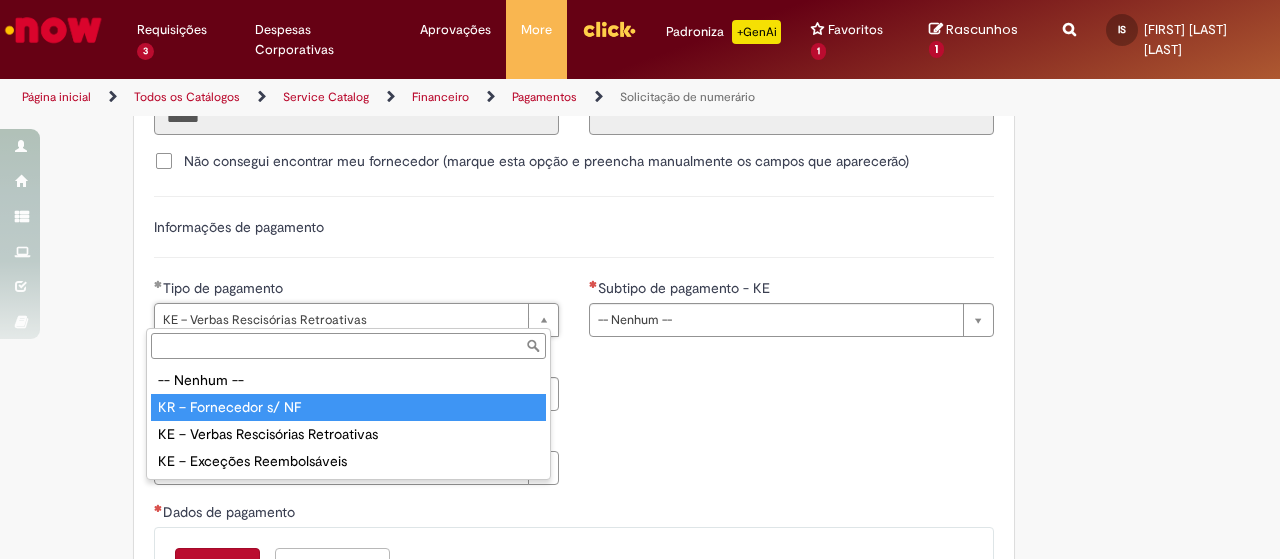 type on "**********" 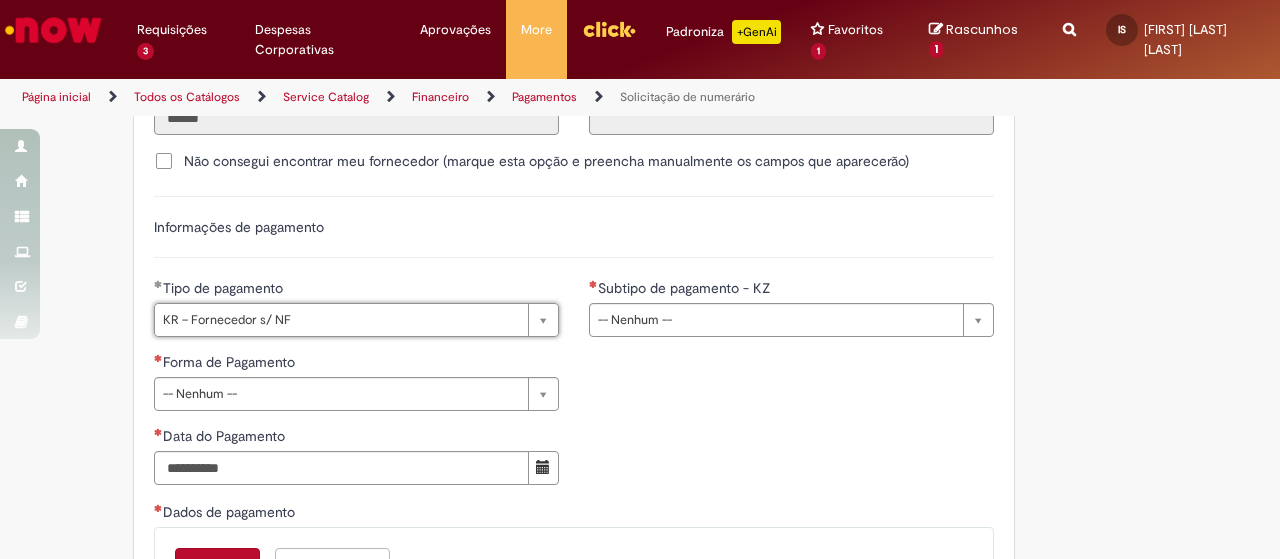 scroll, scrollTop: 0, scrollLeft: 141, axis: horizontal 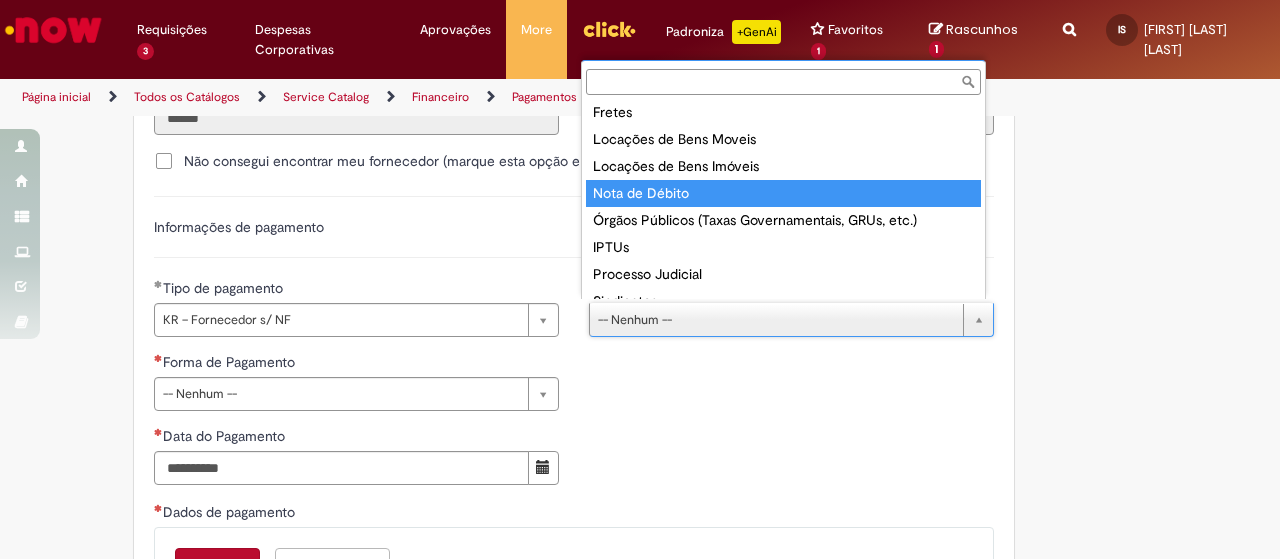 type on "**********" 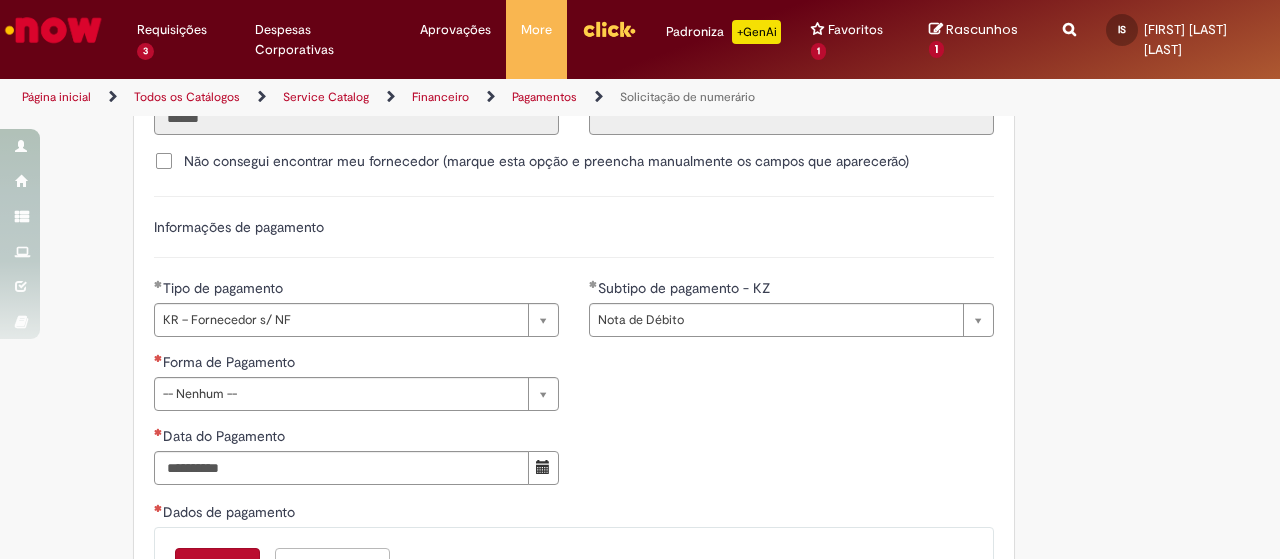click on "**********" at bounding box center [574, 426] 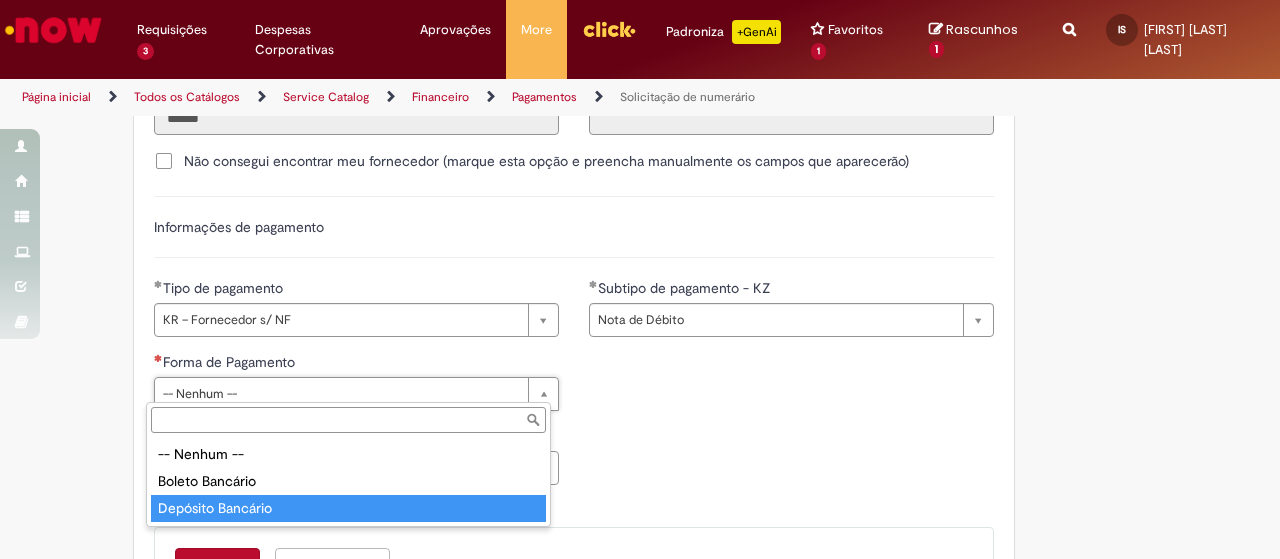 type on "**********" 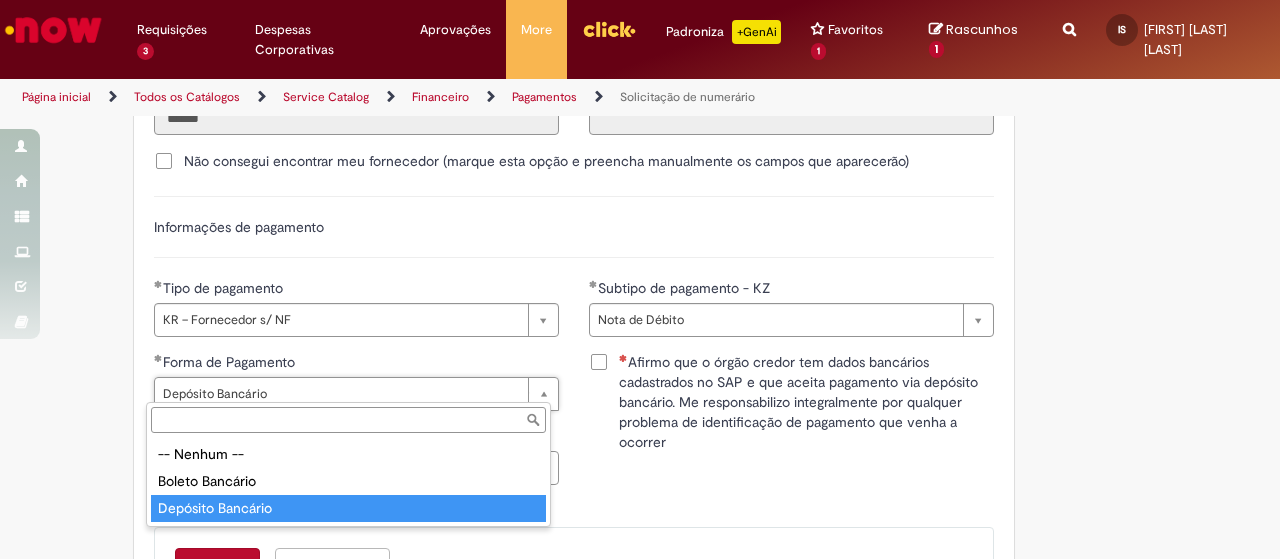 type on "**********" 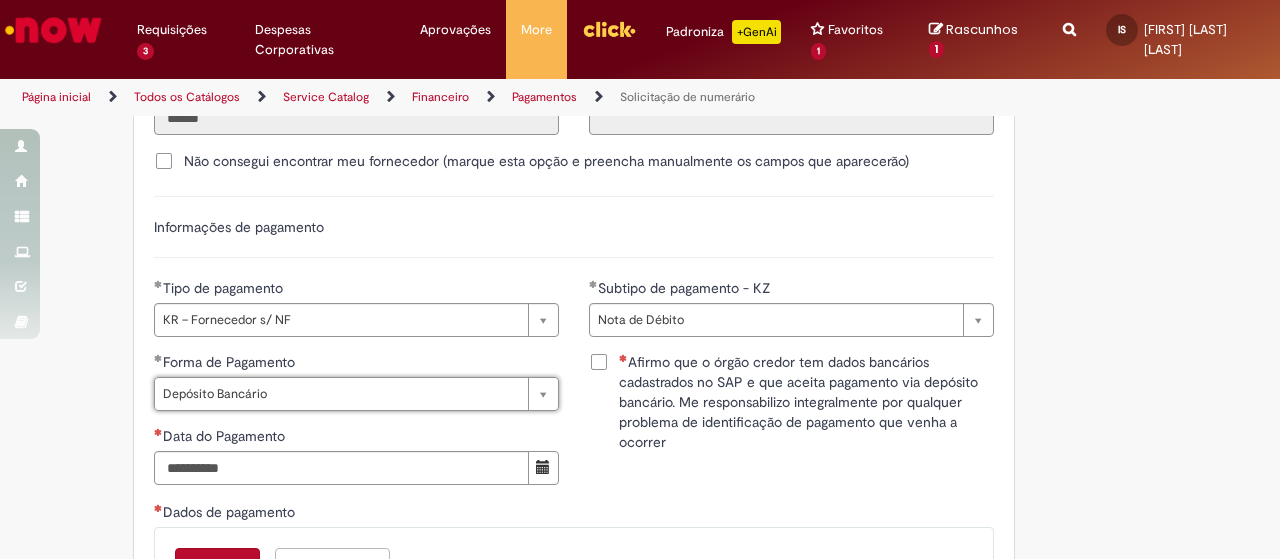 scroll, scrollTop: 0, scrollLeft: 113, axis: horizontal 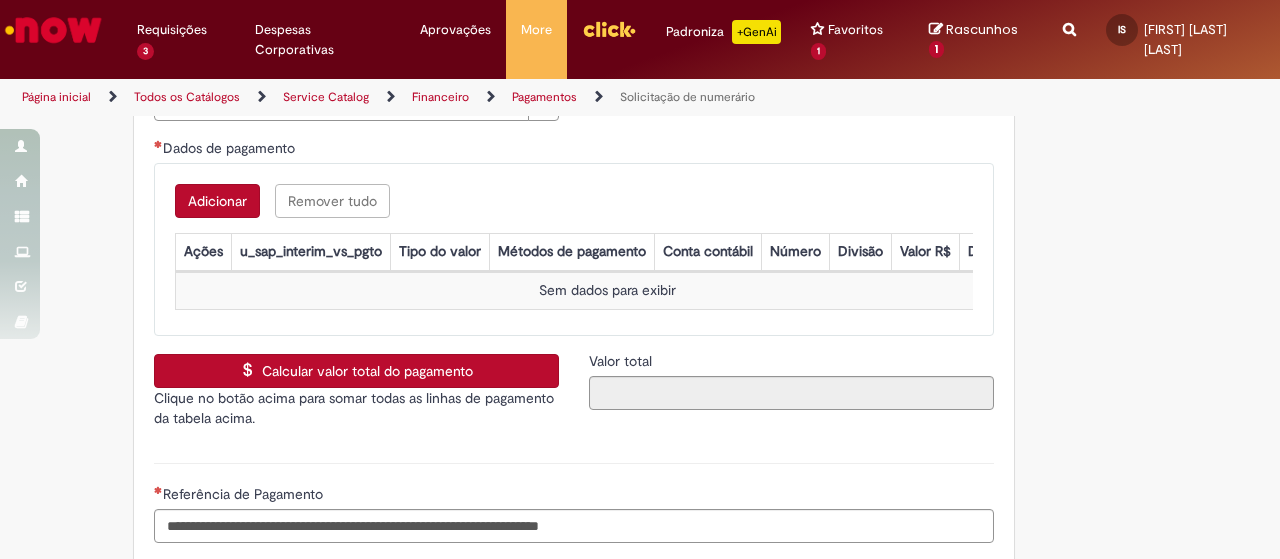 click on "Adicionar" at bounding box center [217, 201] 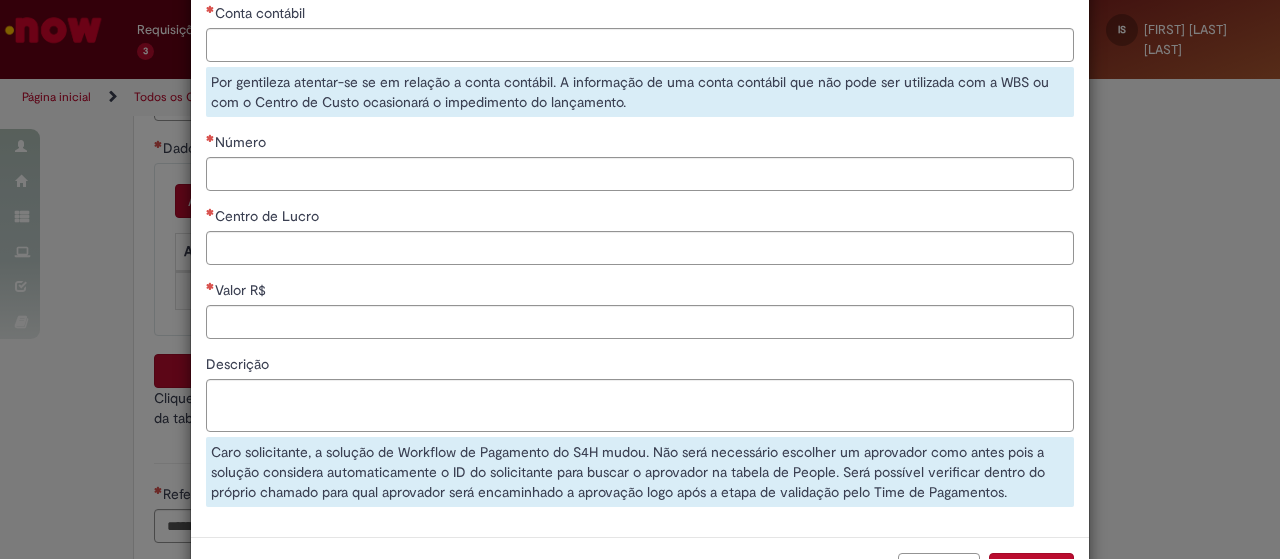 scroll, scrollTop: 326, scrollLeft: 0, axis: vertical 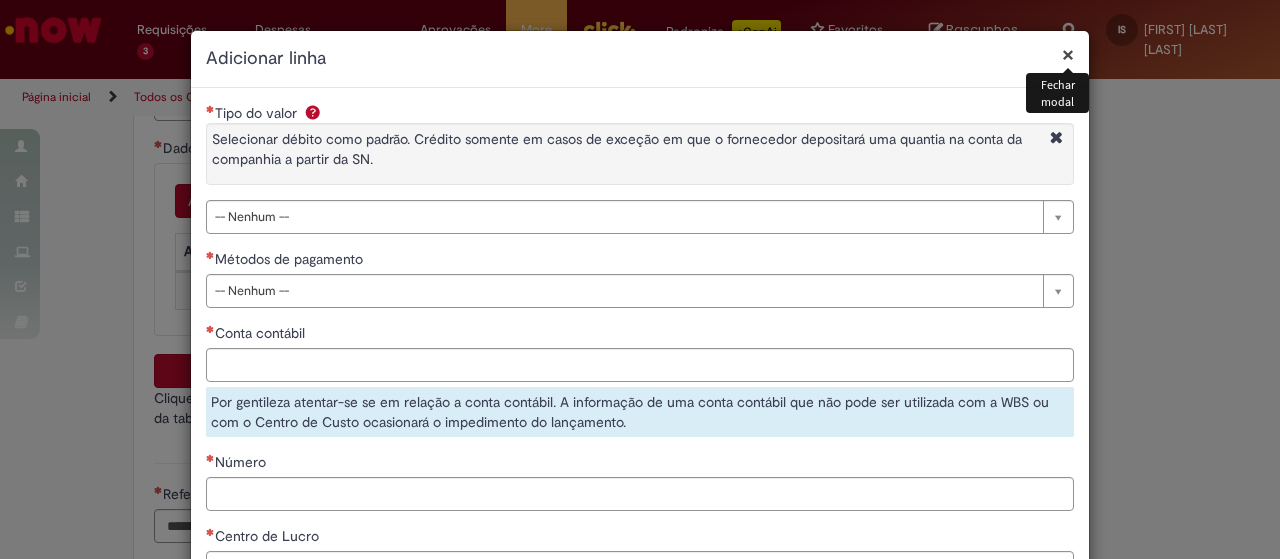 click on "×" at bounding box center (1068, 54) 